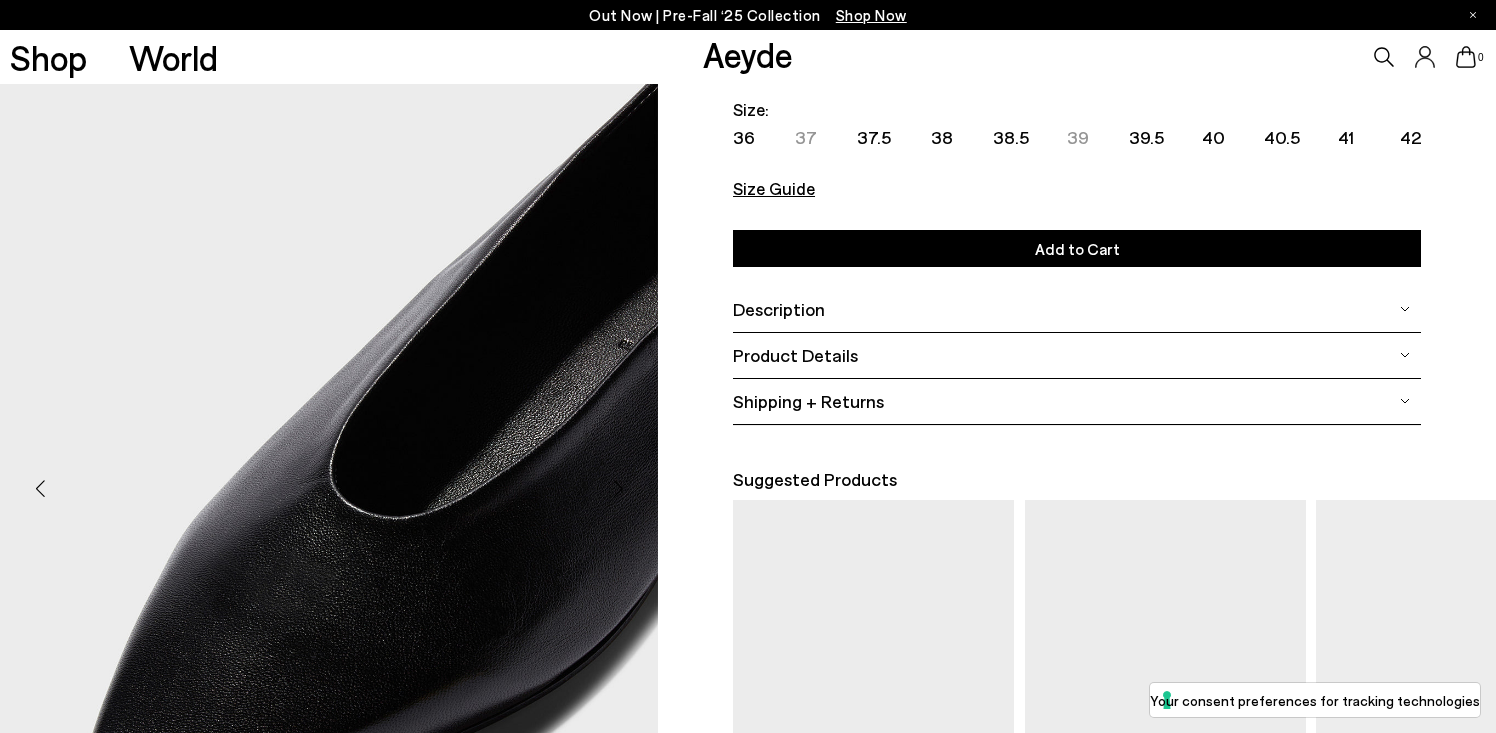 scroll, scrollTop: 0, scrollLeft: 0, axis: both 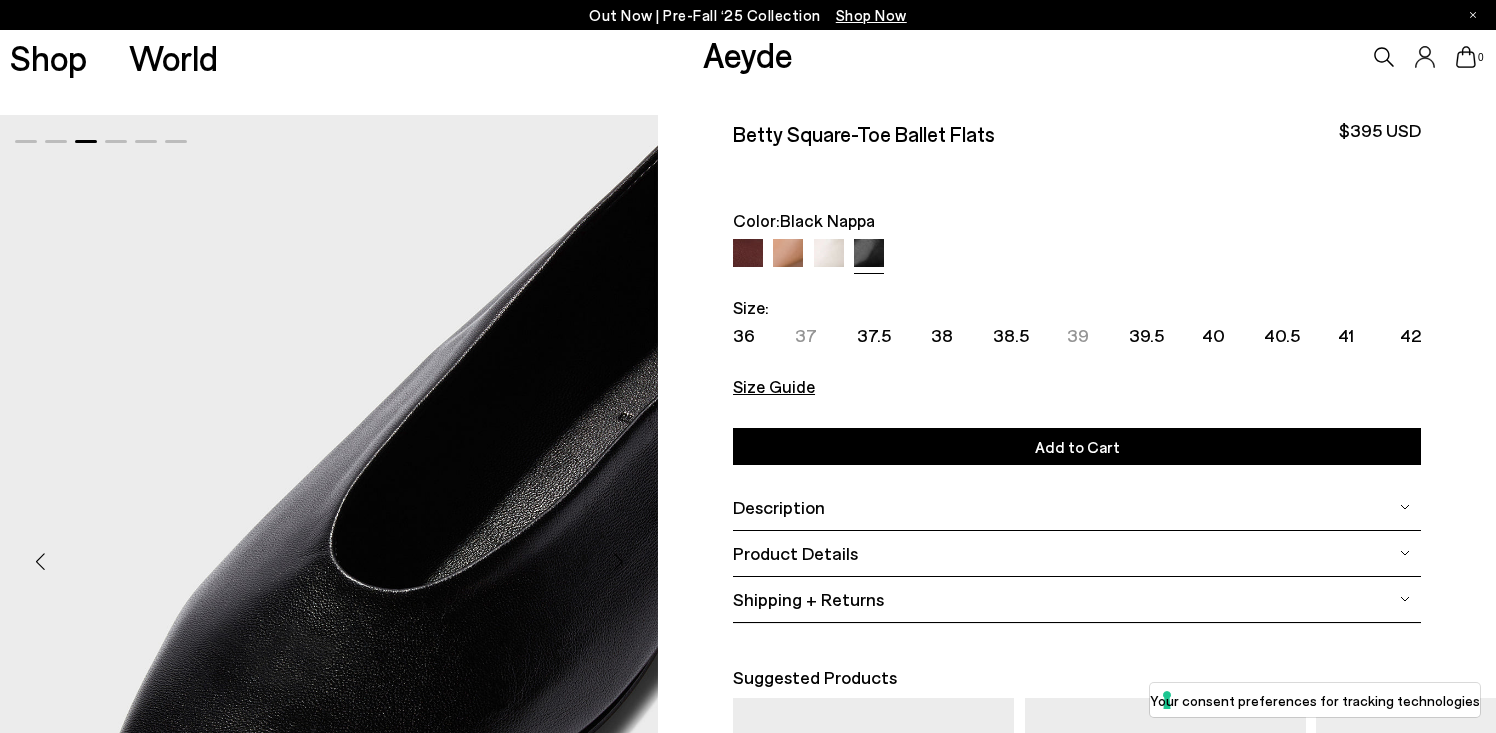 click at bounding box center (829, 254) 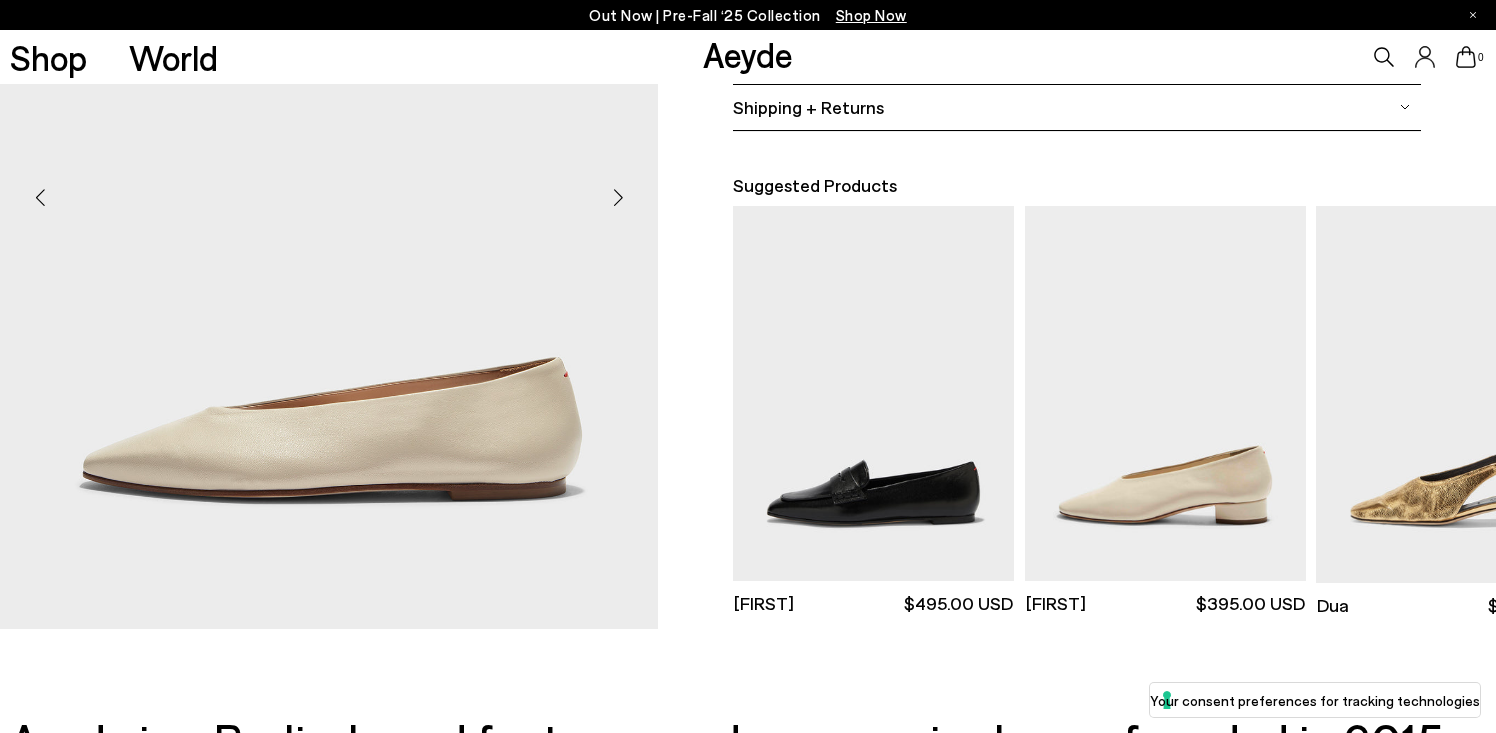 scroll, scrollTop: 493, scrollLeft: 0, axis: vertical 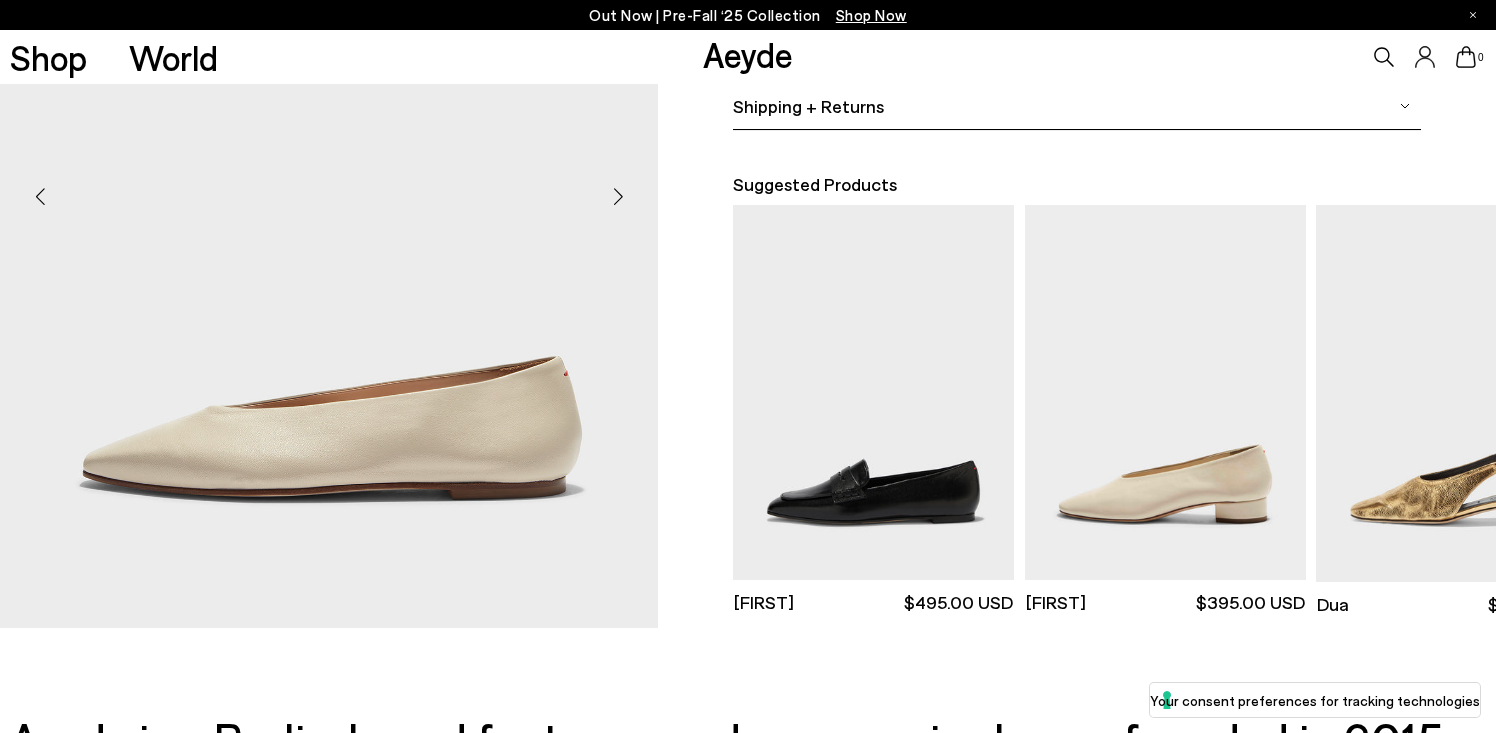 click at bounding box center (618, 197) 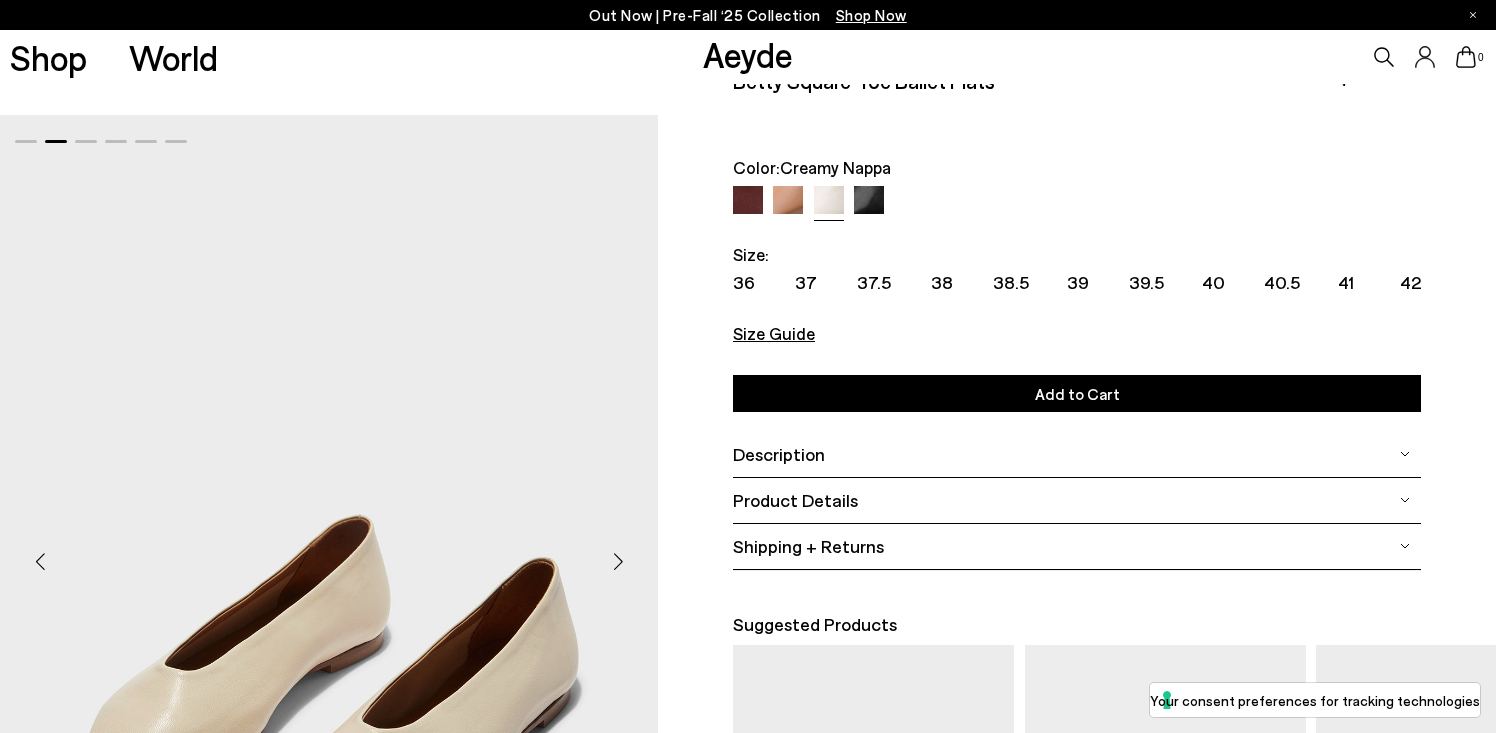scroll, scrollTop: 0, scrollLeft: 0, axis: both 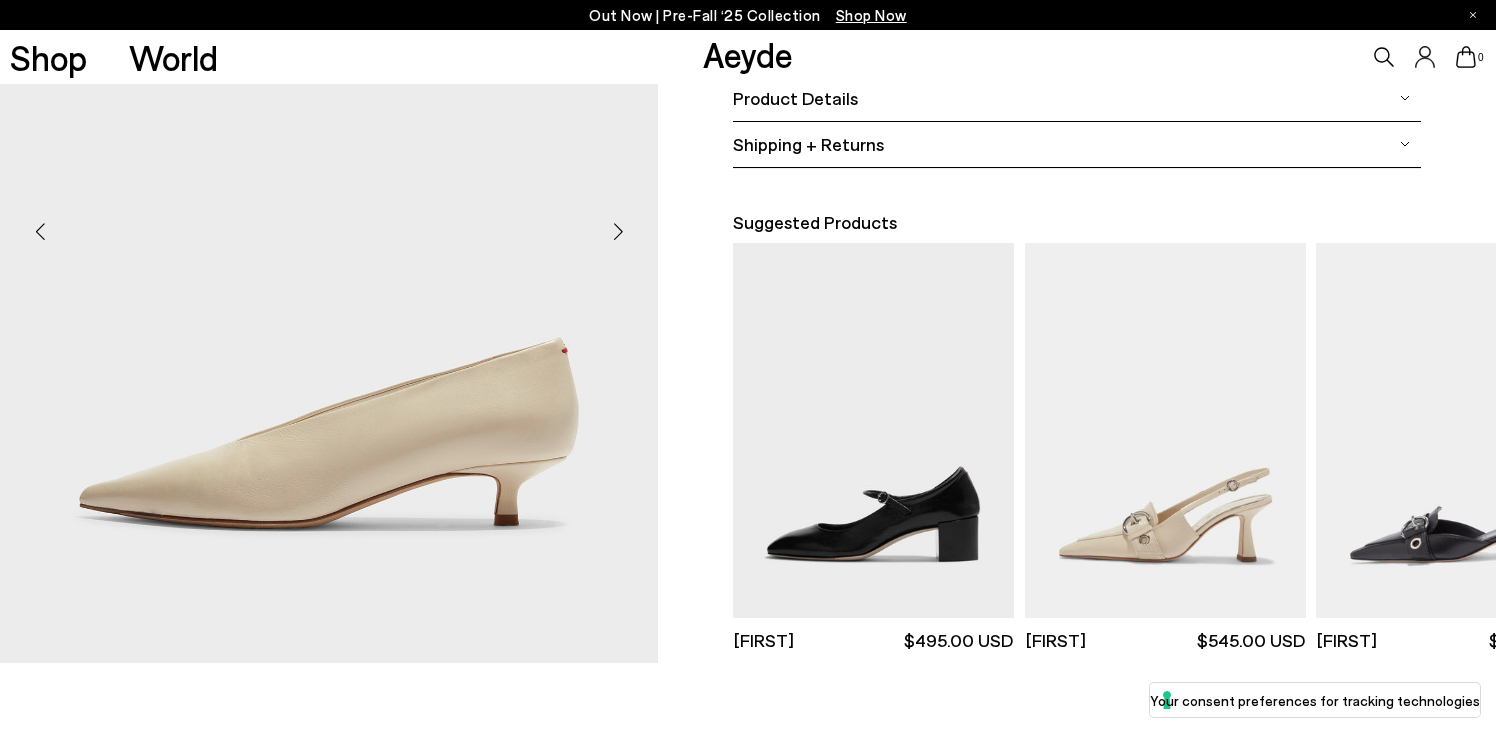 click at bounding box center [618, 232] 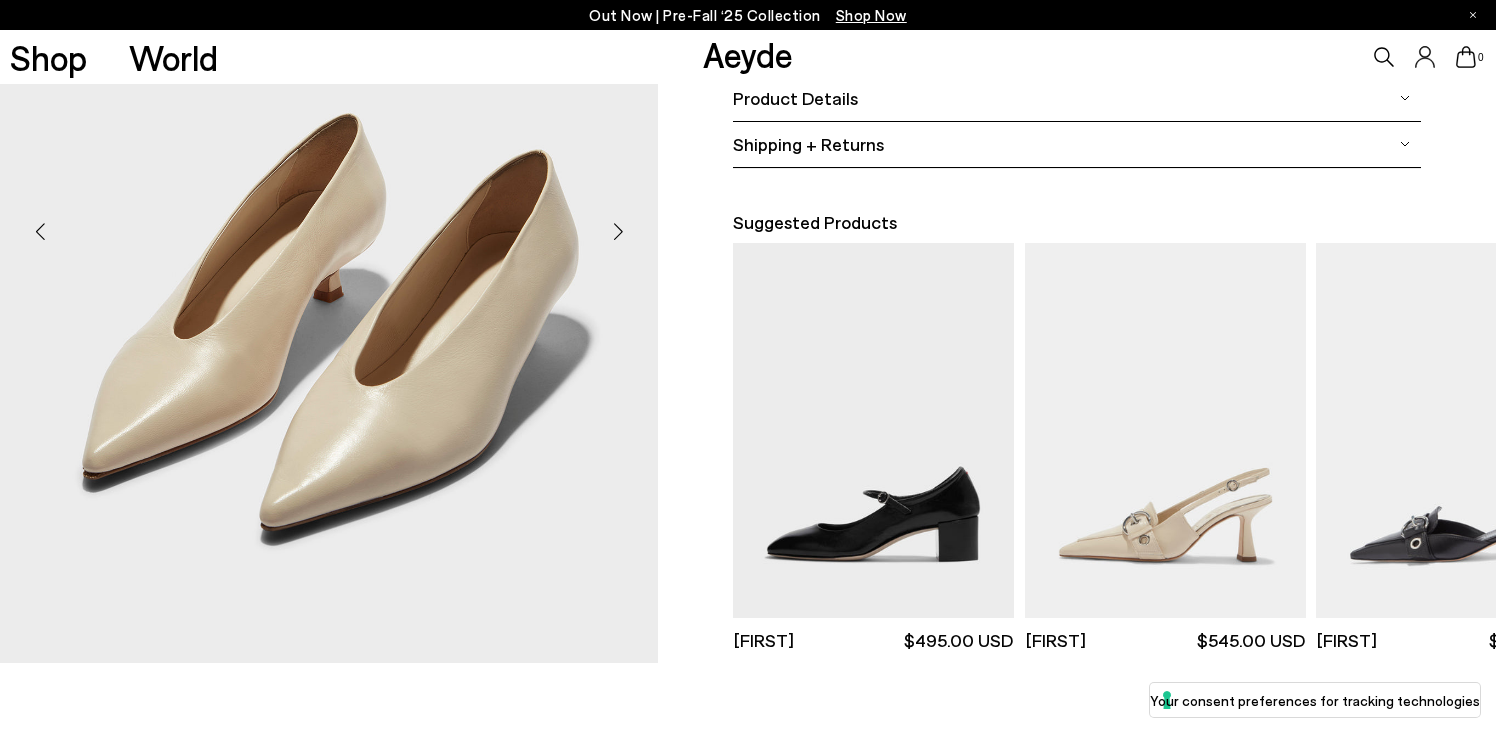 click at bounding box center (618, 232) 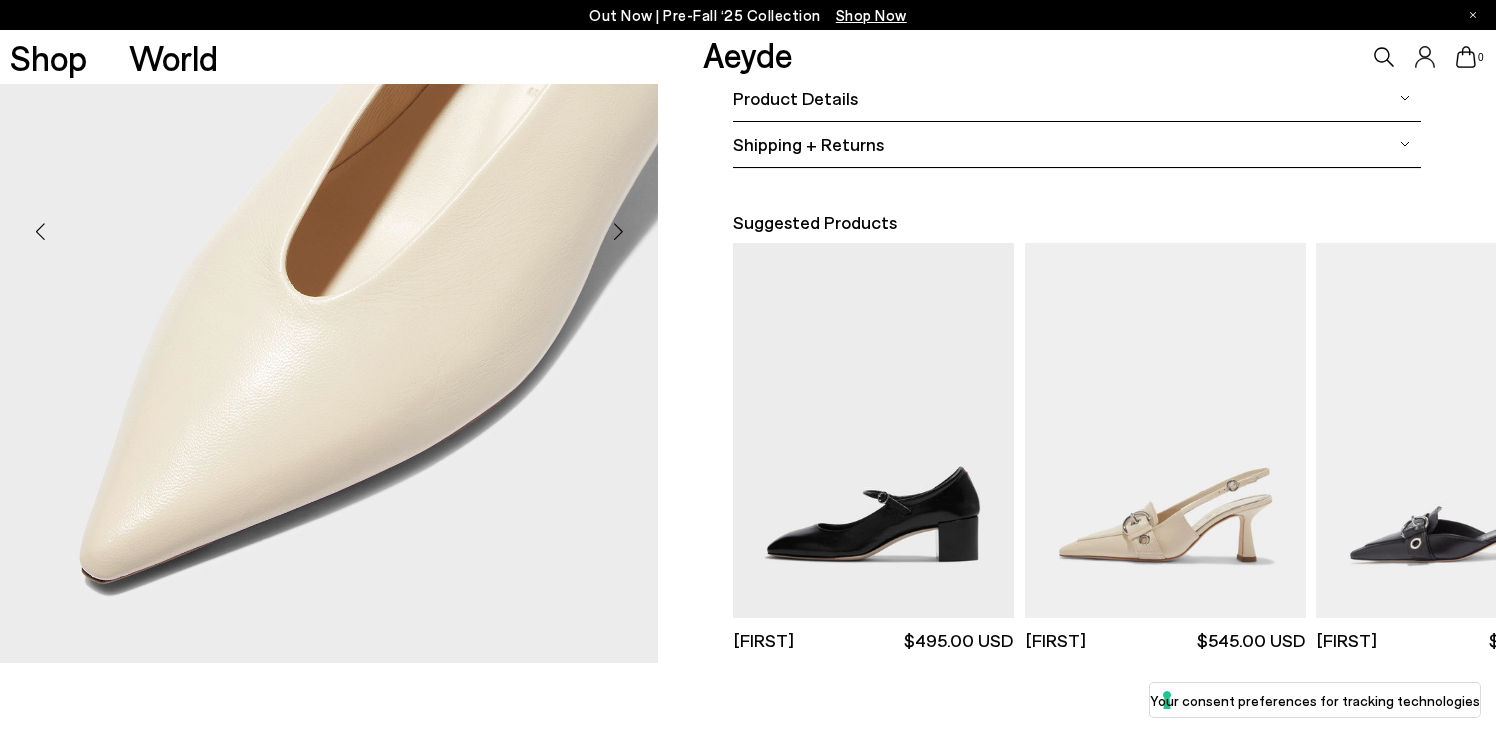 click at bounding box center (618, 232) 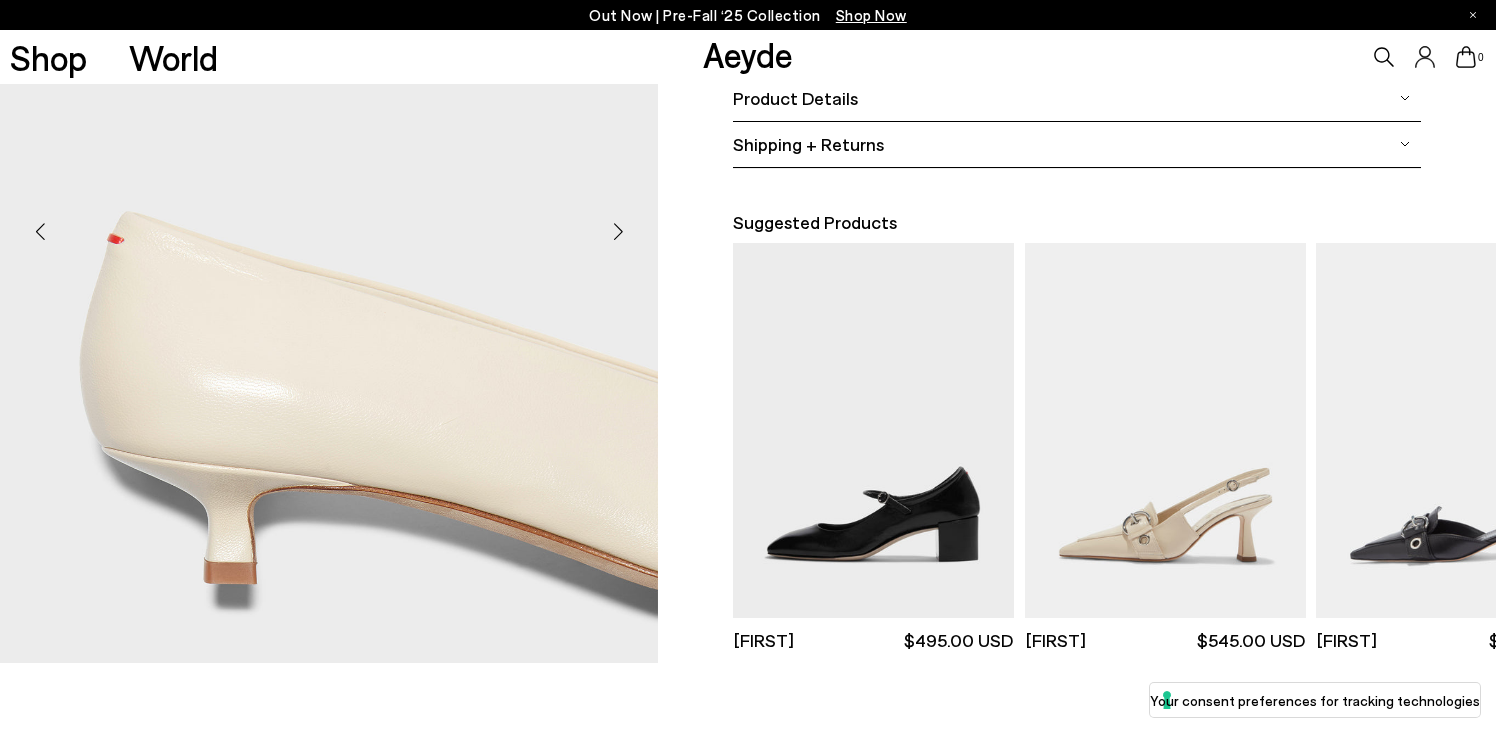 click at bounding box center (618, 232) 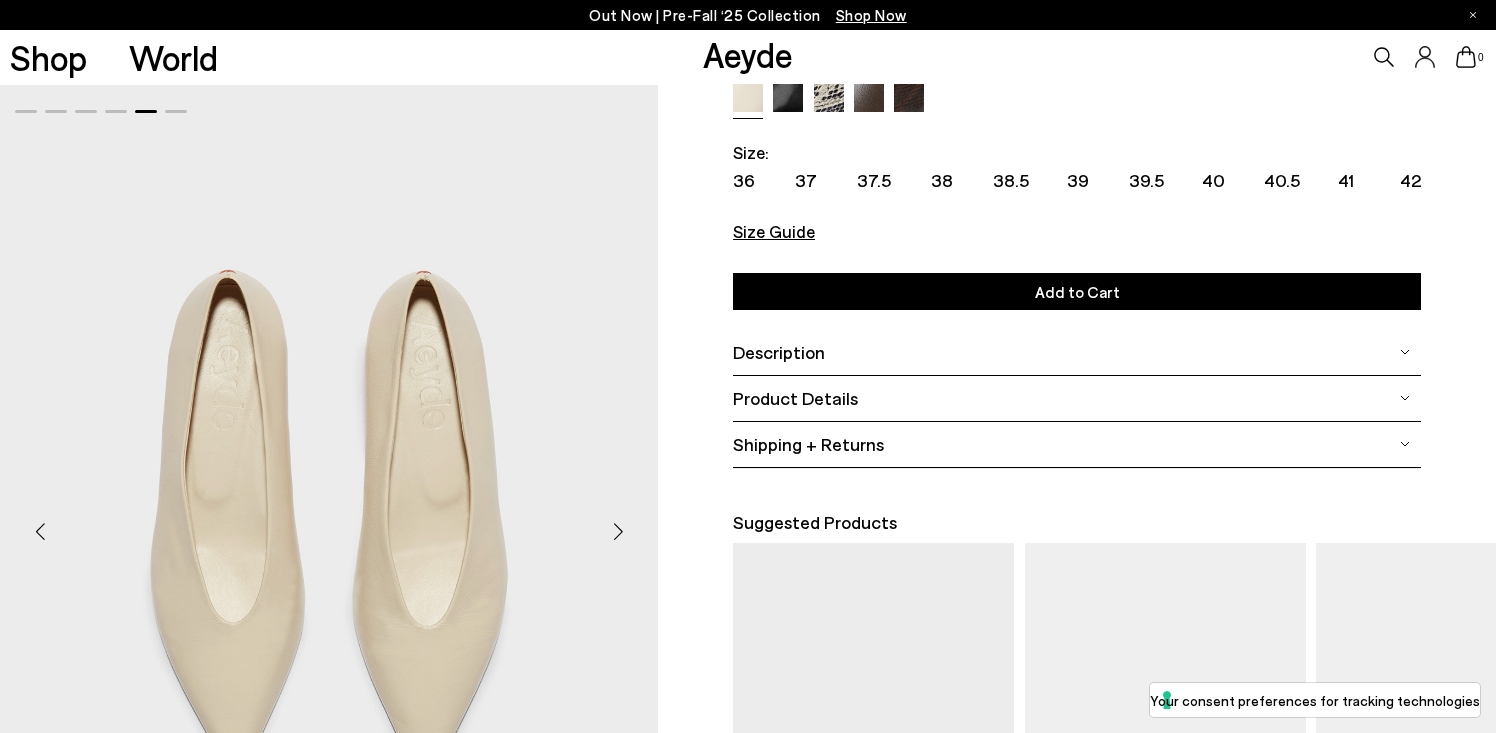 scroll, scrollTop: 0, scrollLeft: 0, axis: both 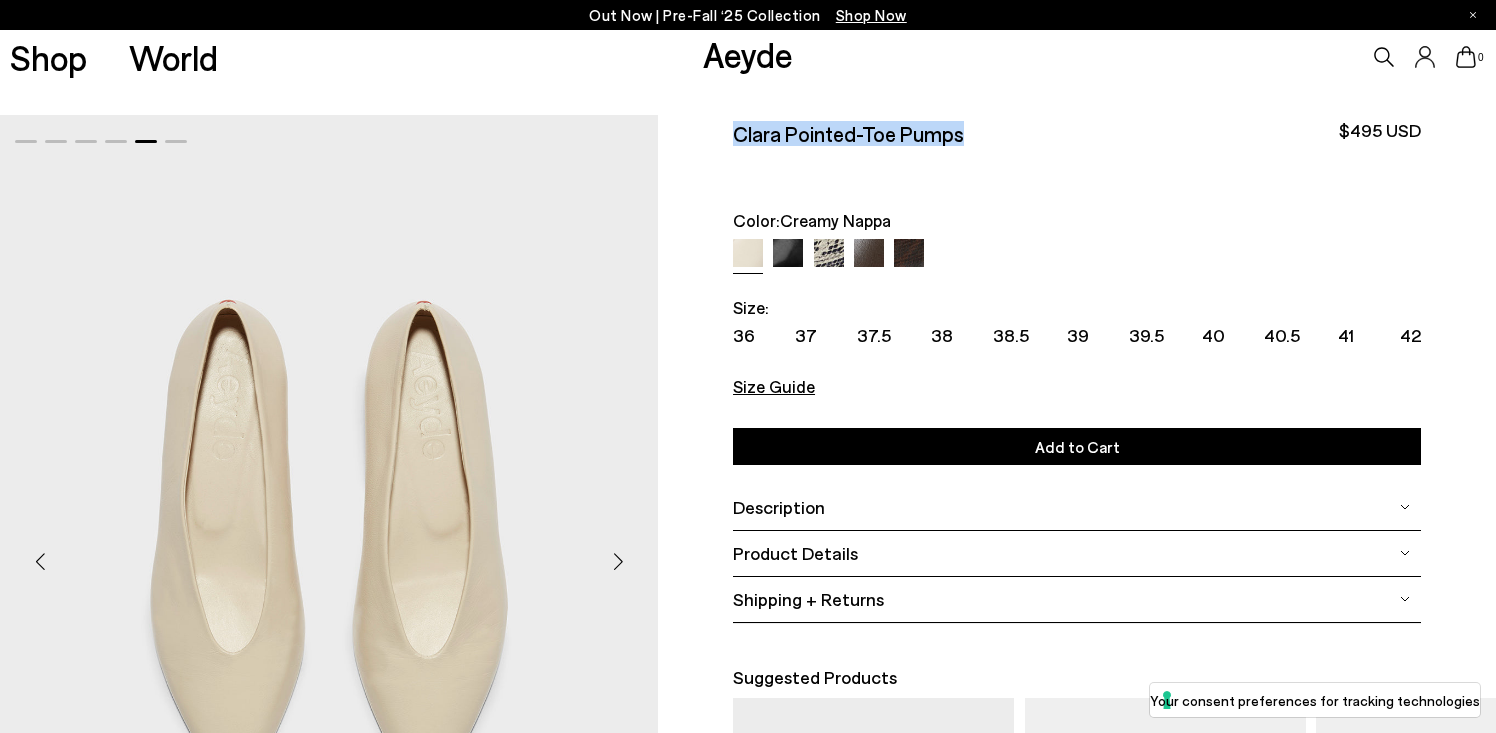 drag, startPoint x: 973, startPoint y: 134, endPoint x: 734, endPoint y: 129, distance: 239.05229 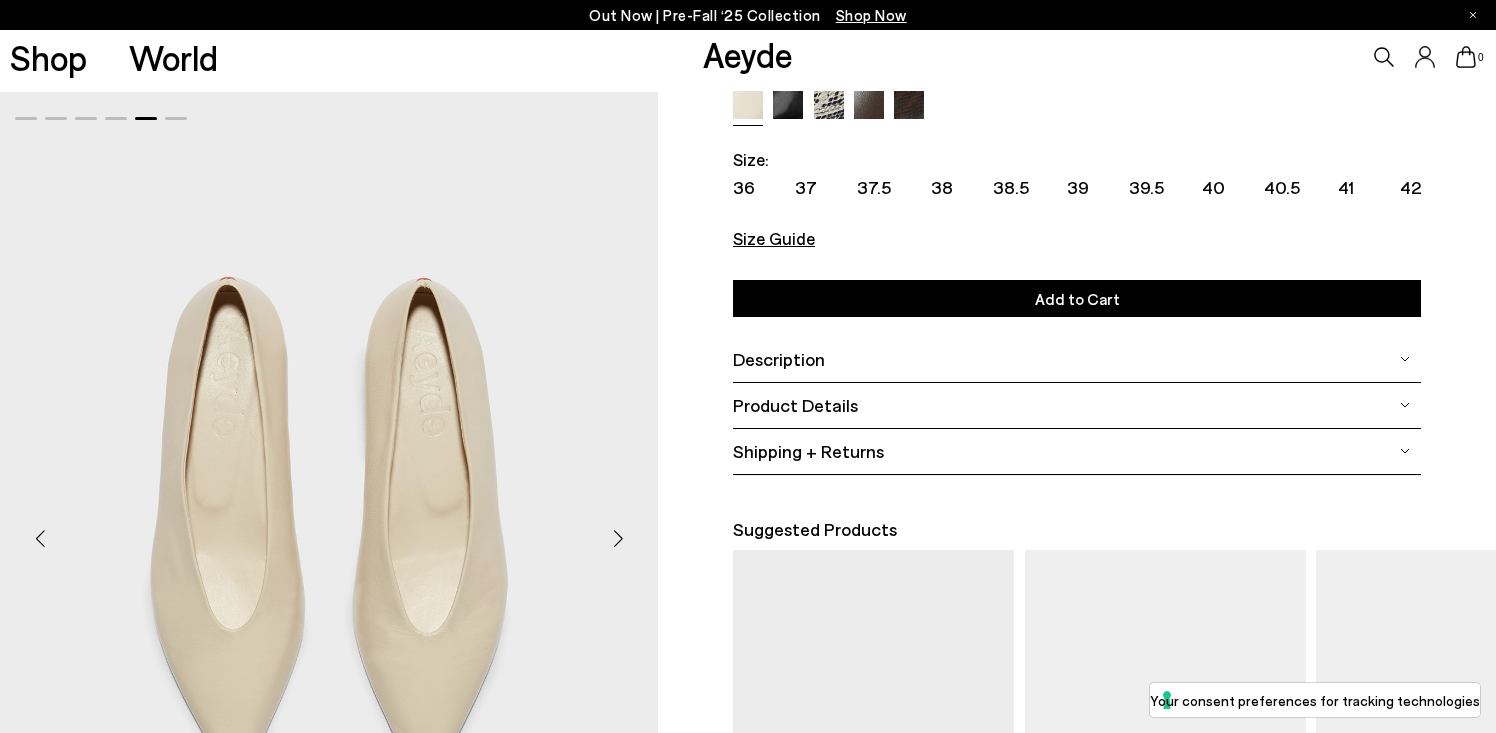 scroll, scrollTop: 216, scrollLeft: 0, axis: vertical 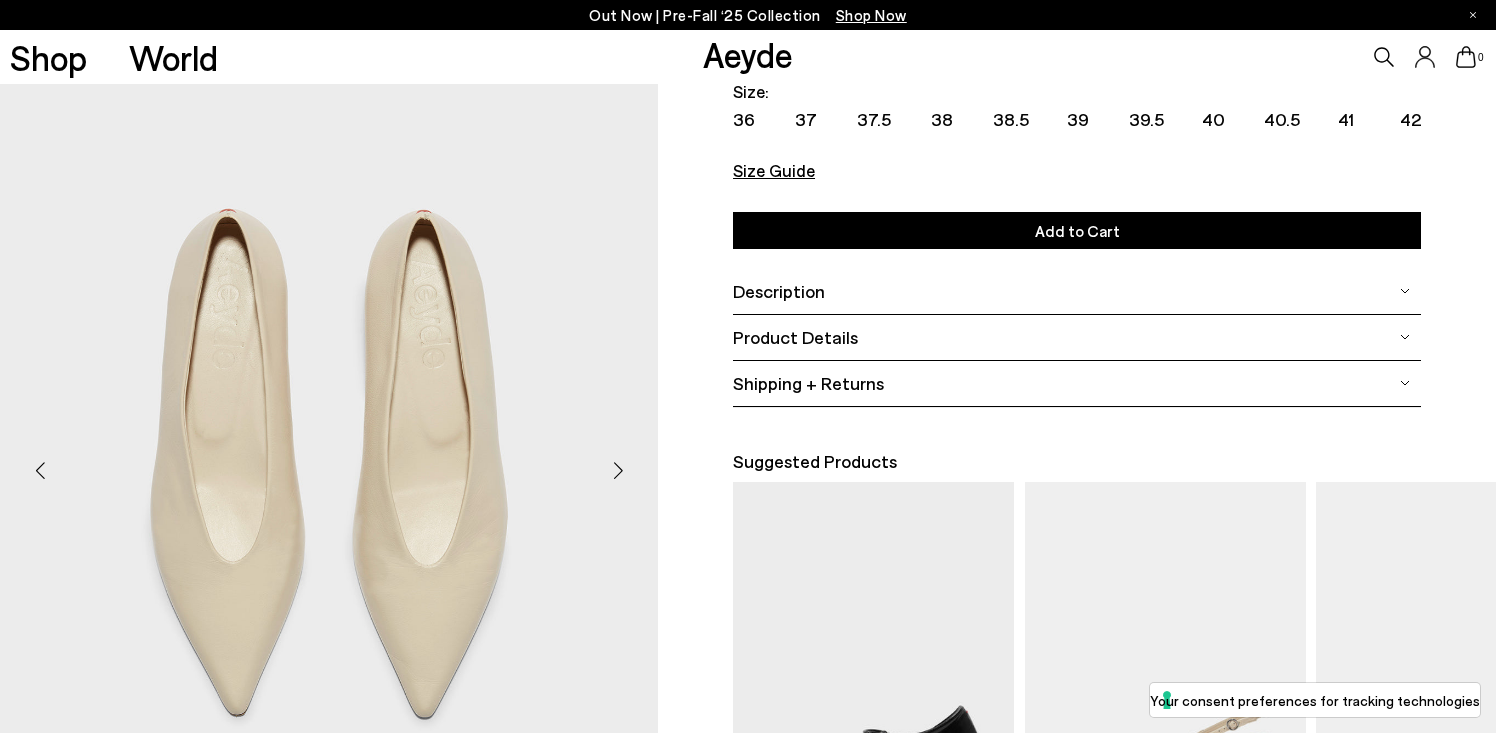 click at bounding box center (618, 471) 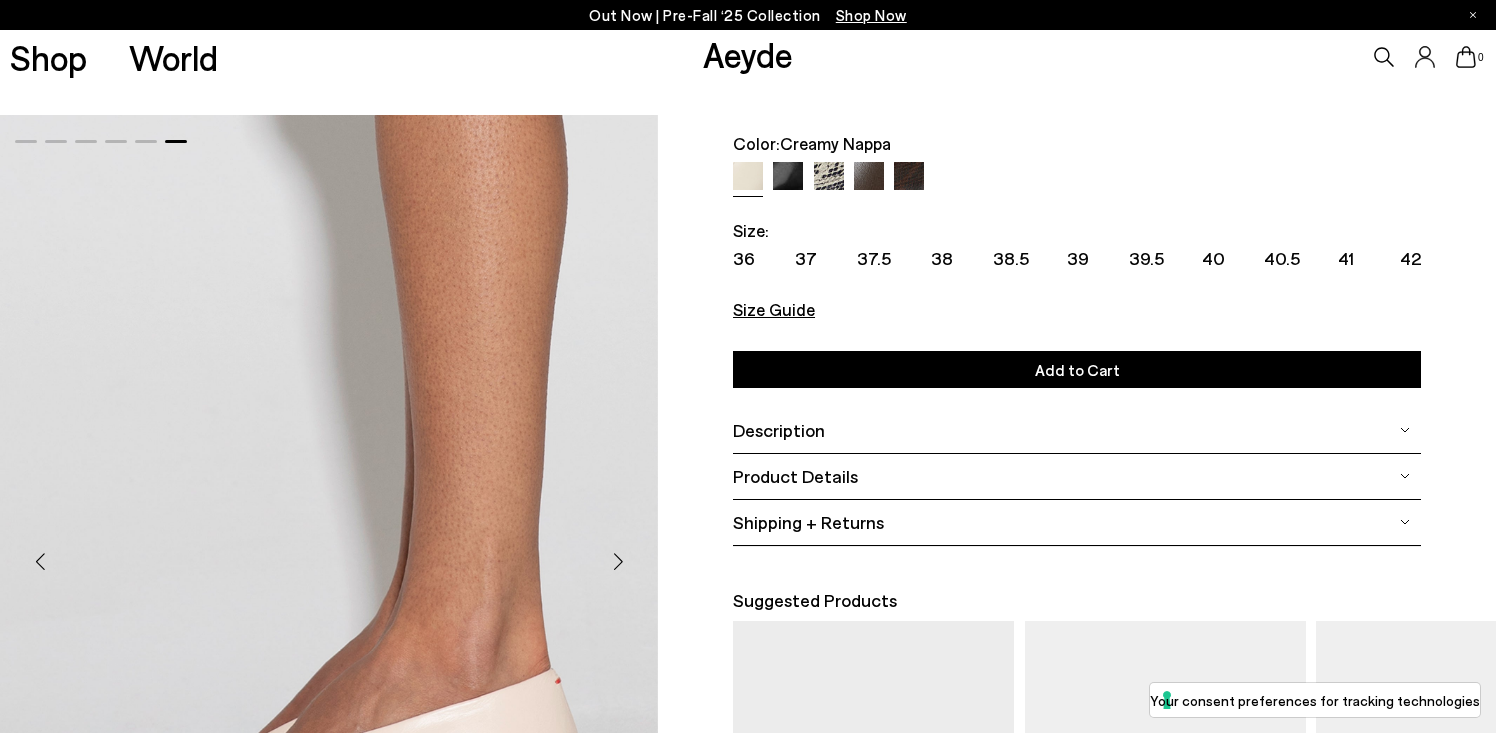 scroll, scrollTop: 0, scrollLeft: 0, axis: both 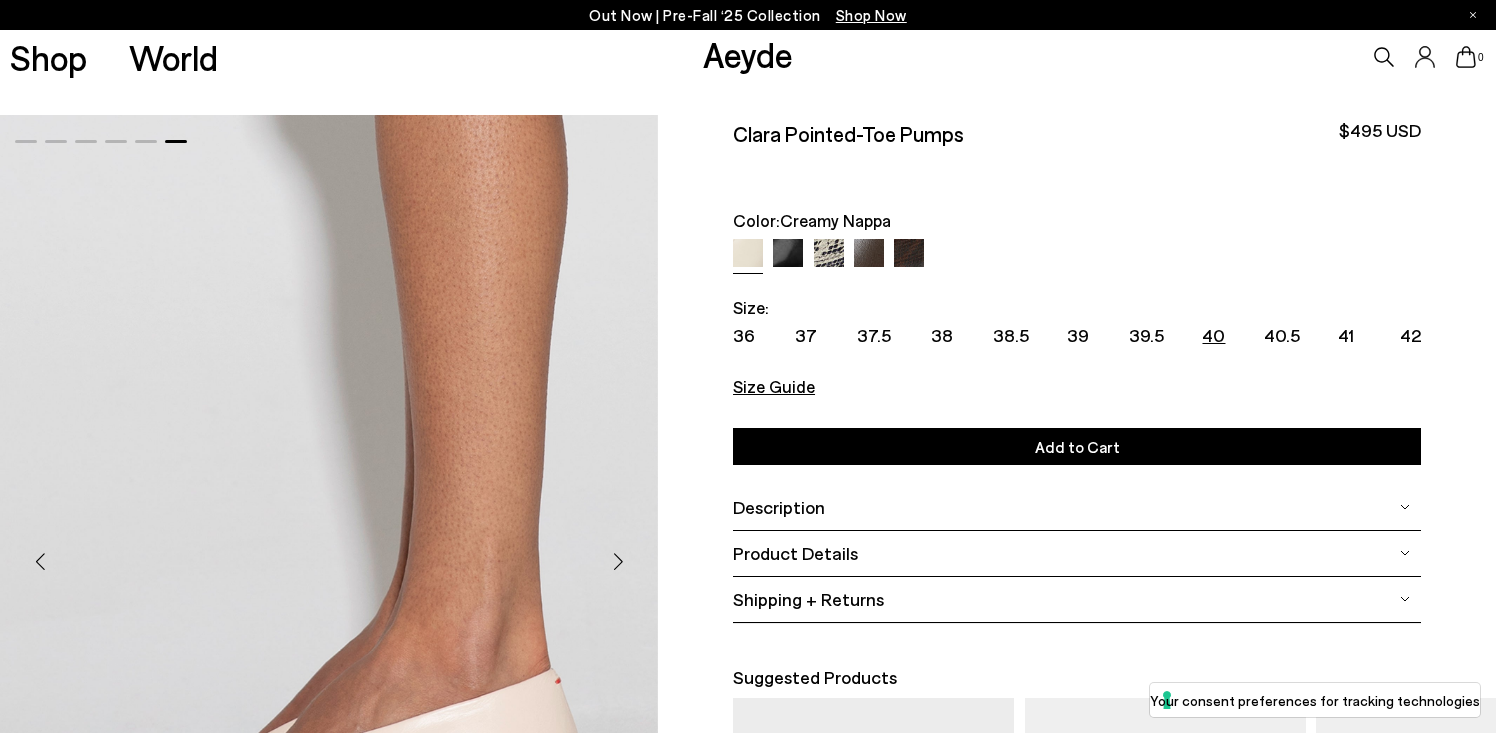 click on "40" at bounding box center (1213, 335) 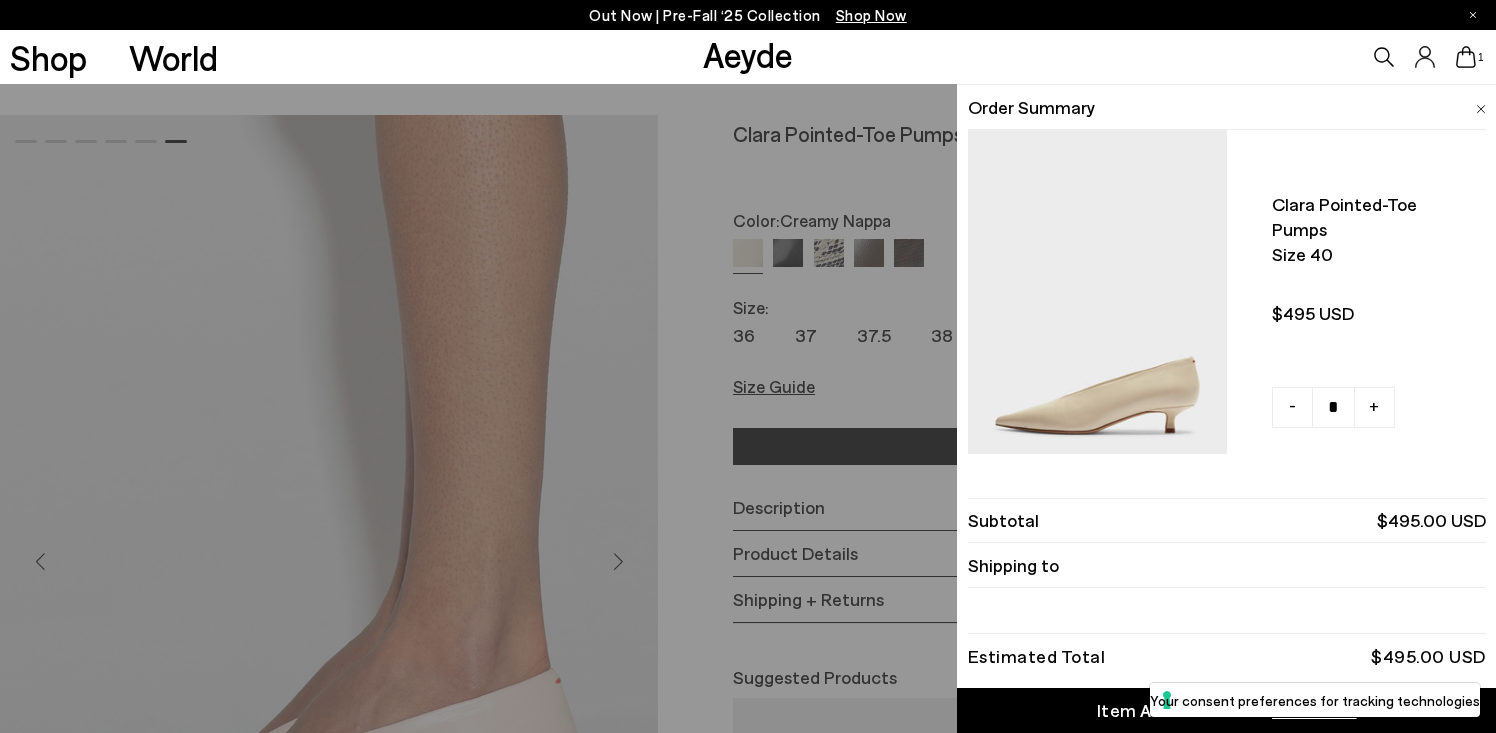 click on "Quick Add
Color
Size
View Details
Order Summary
Clara pointed-toe pumps
Size
40
- +" at bounding box center [748, 408] 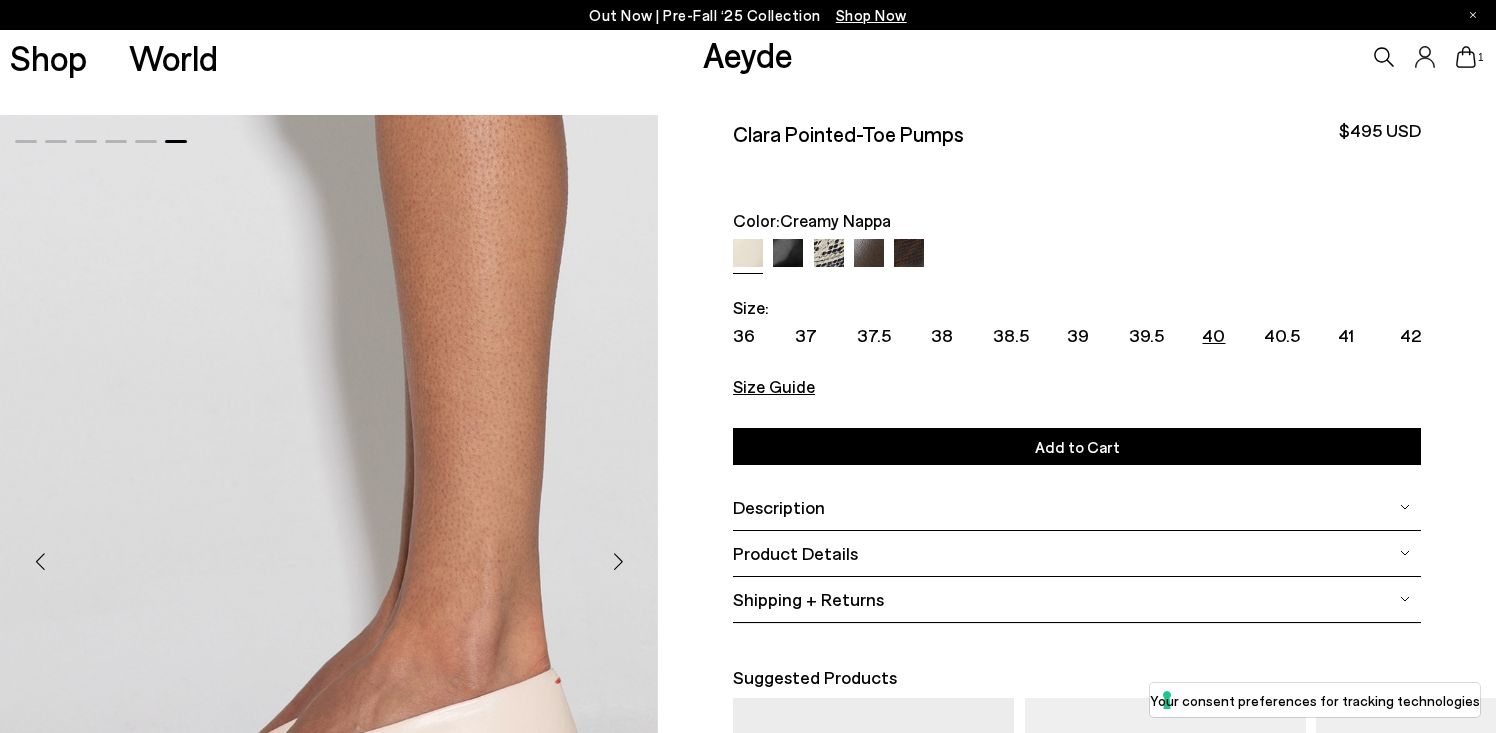 click at bounding box center (788, 254) 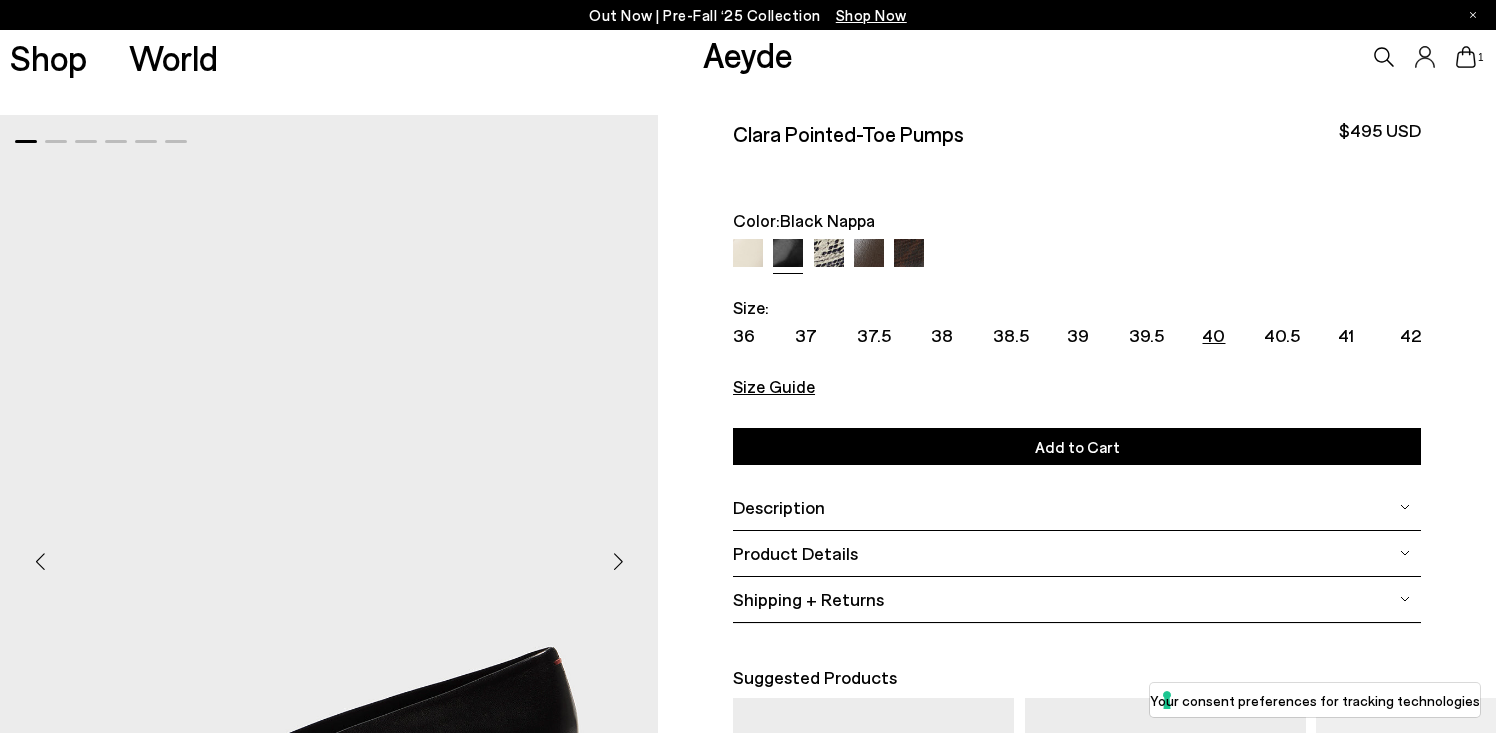 scroll, scrollTop: 0, scrollLeft: 0, axis: both 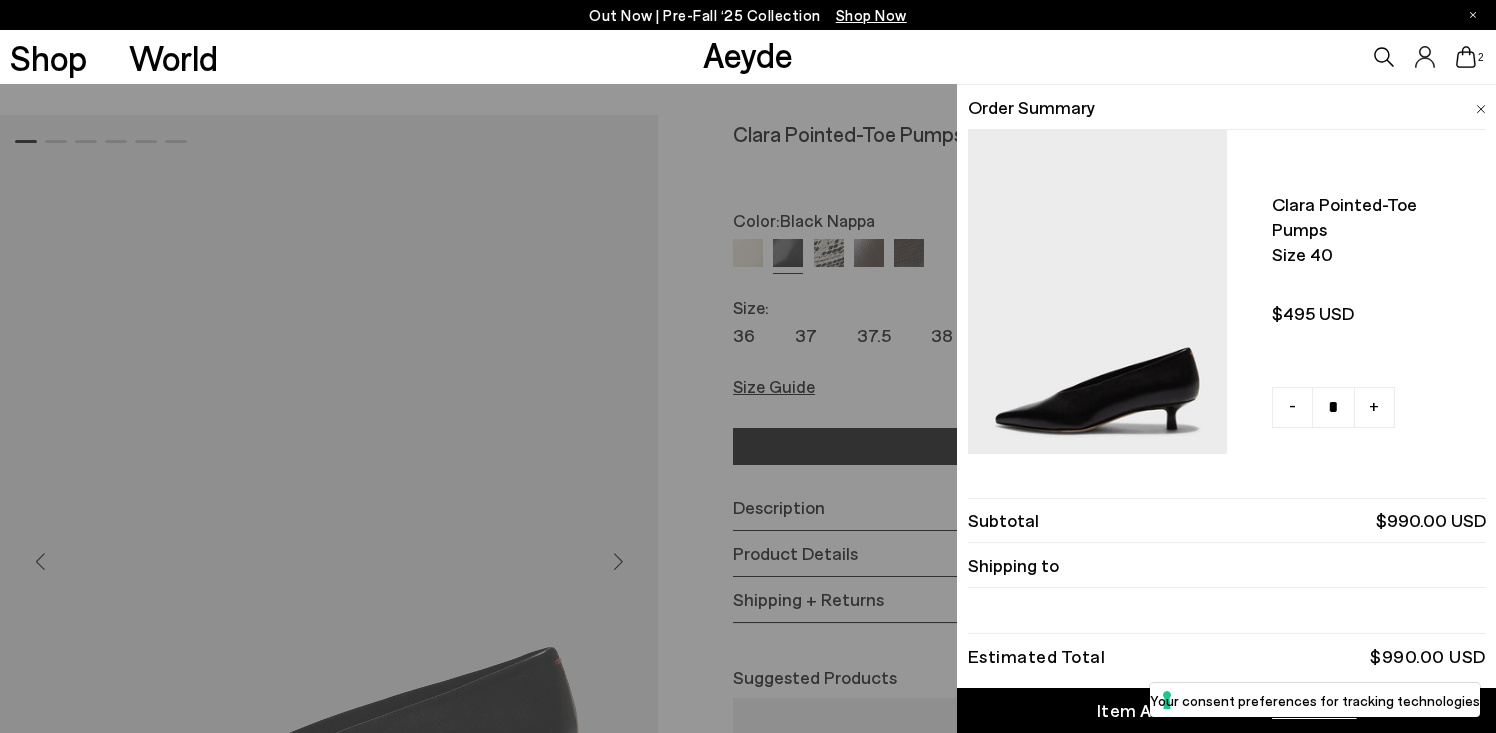 click on "Aeyde" at bounding box center (748, 54) 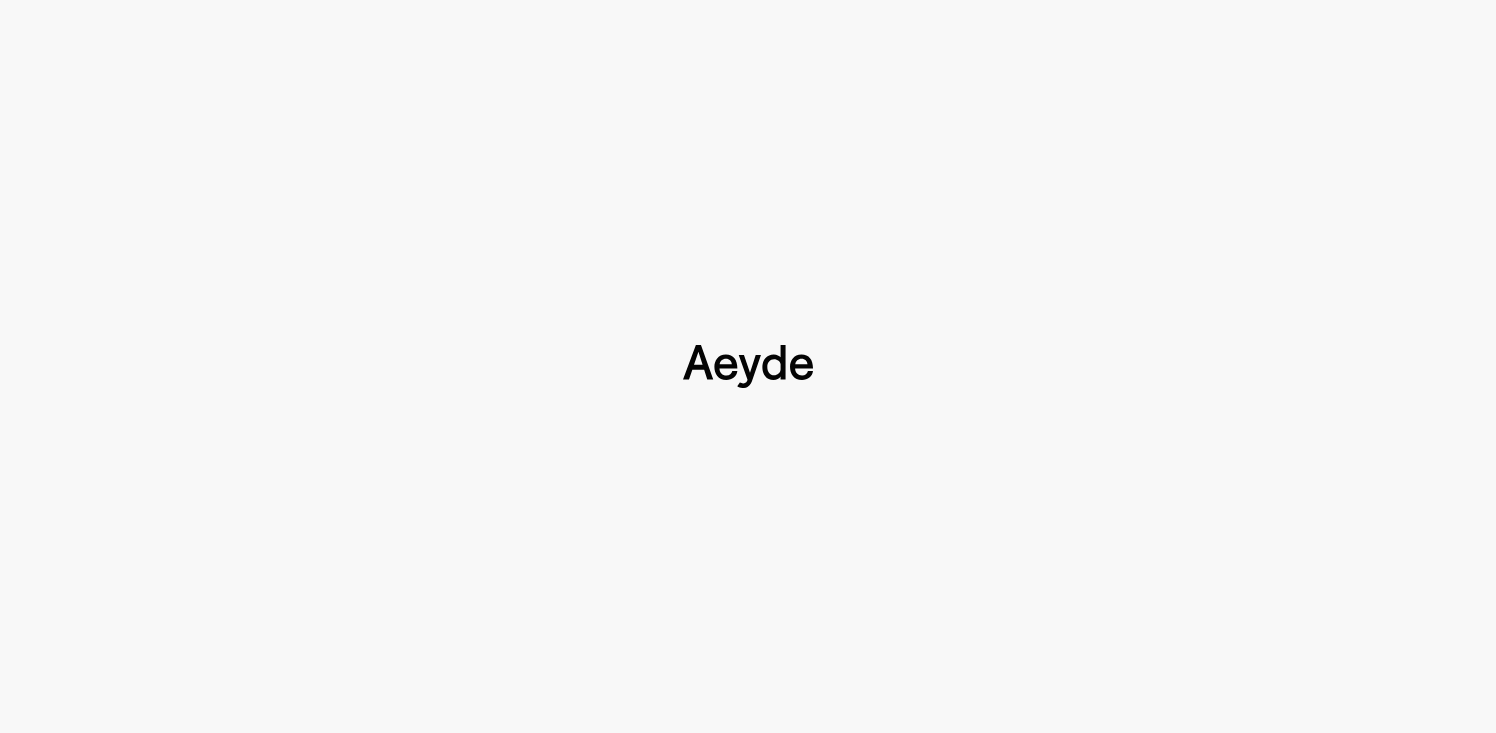 scroll, scrollTop: 0, scrollLeft: 0, axis: both 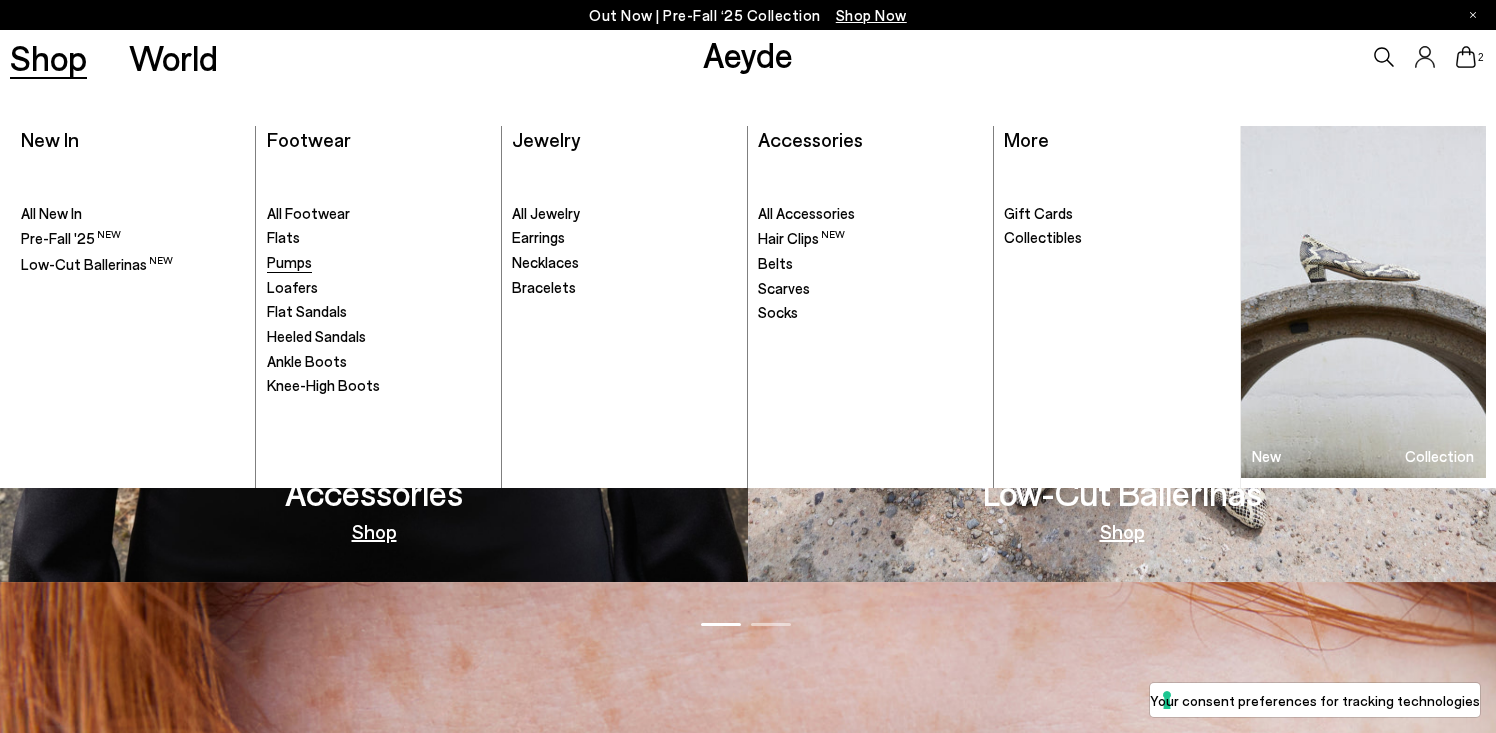 click on "Pumps" at bounding box center [289, 262] 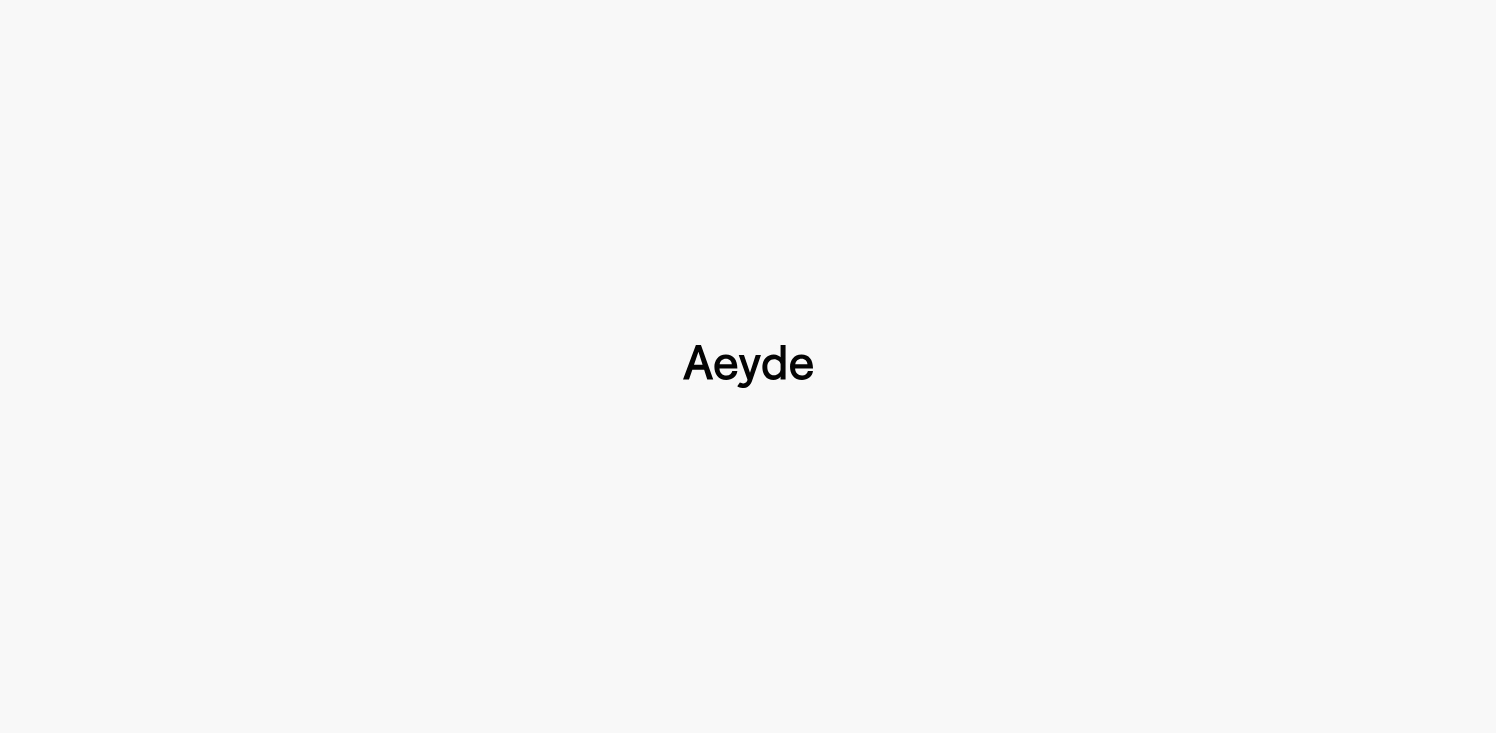scroll, scrollTop: 0, scrollLeft: 0, axis: both 